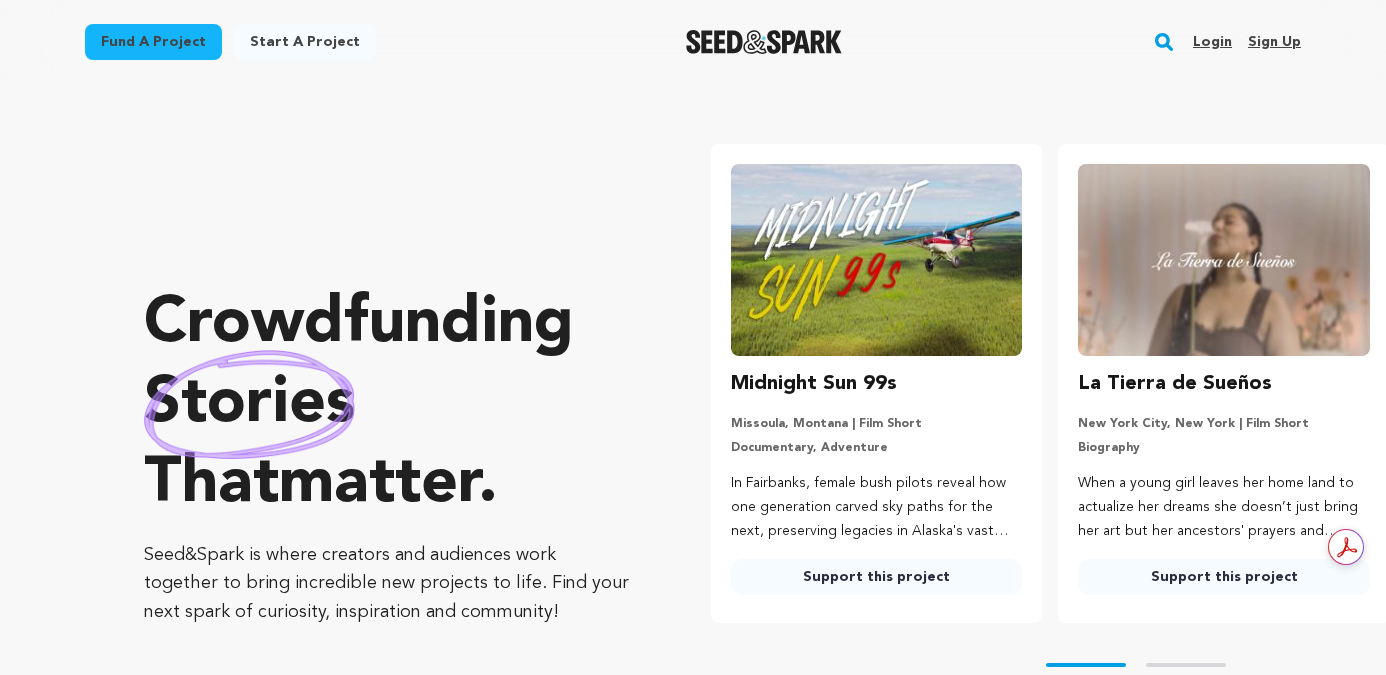scroll, scrollTop: 0, scrollLeft: 0, axis: both 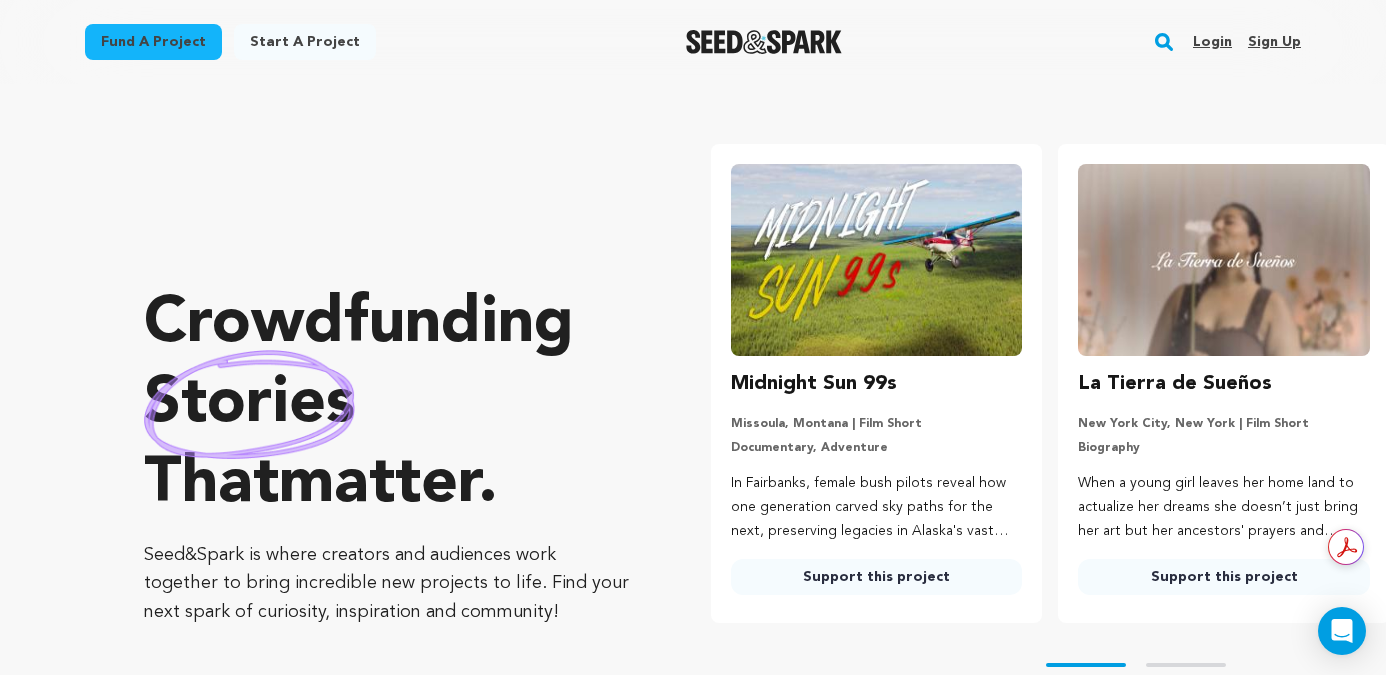 click on "Login" at bounding box center [1212, 42] 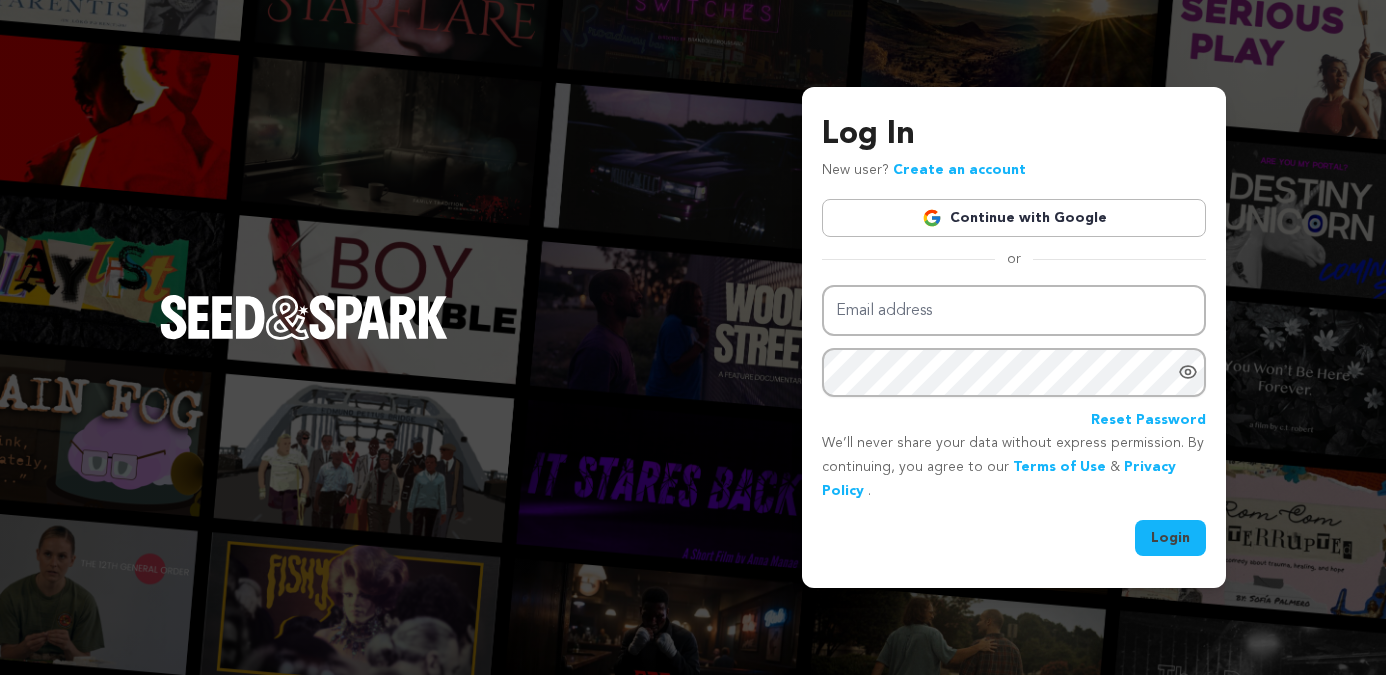 scroll, scrollTop: 0, scrollLeft: 0, axis: both 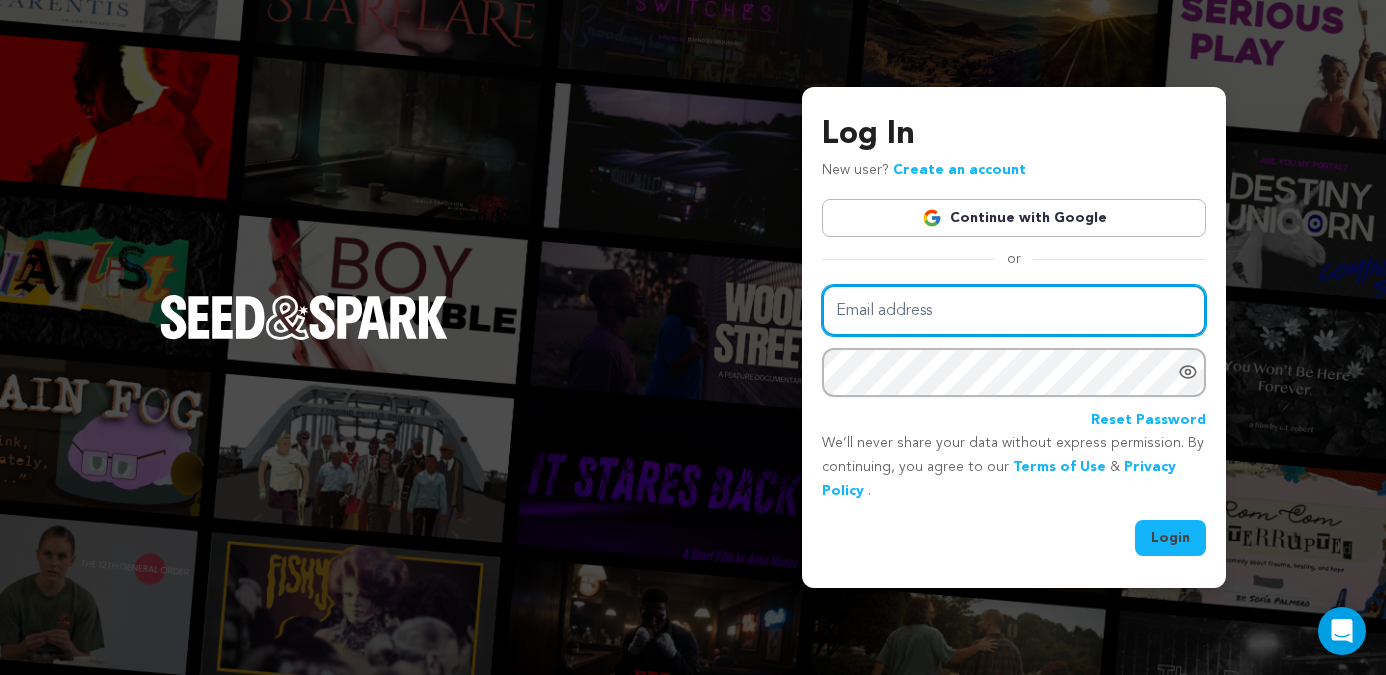 click on "Email address" at bounding box center (1014, 310) 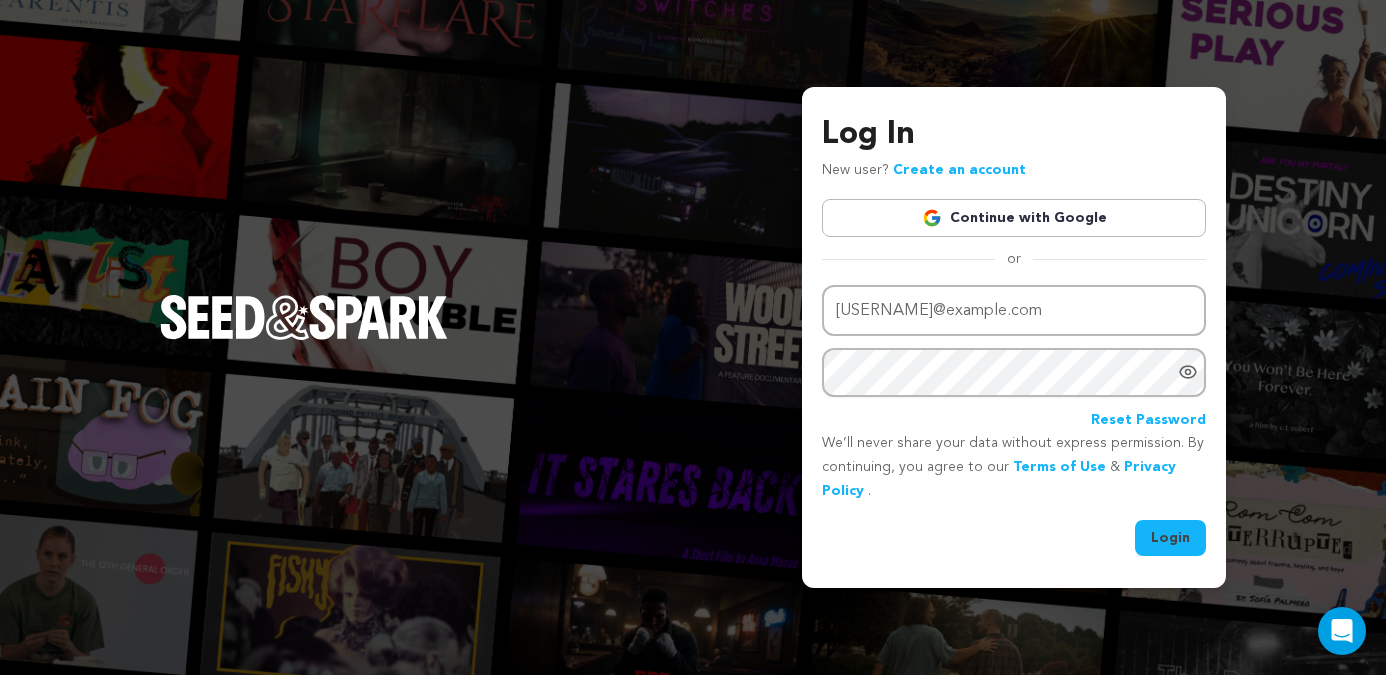 click on "Login" at bounding box center [1170, 538] 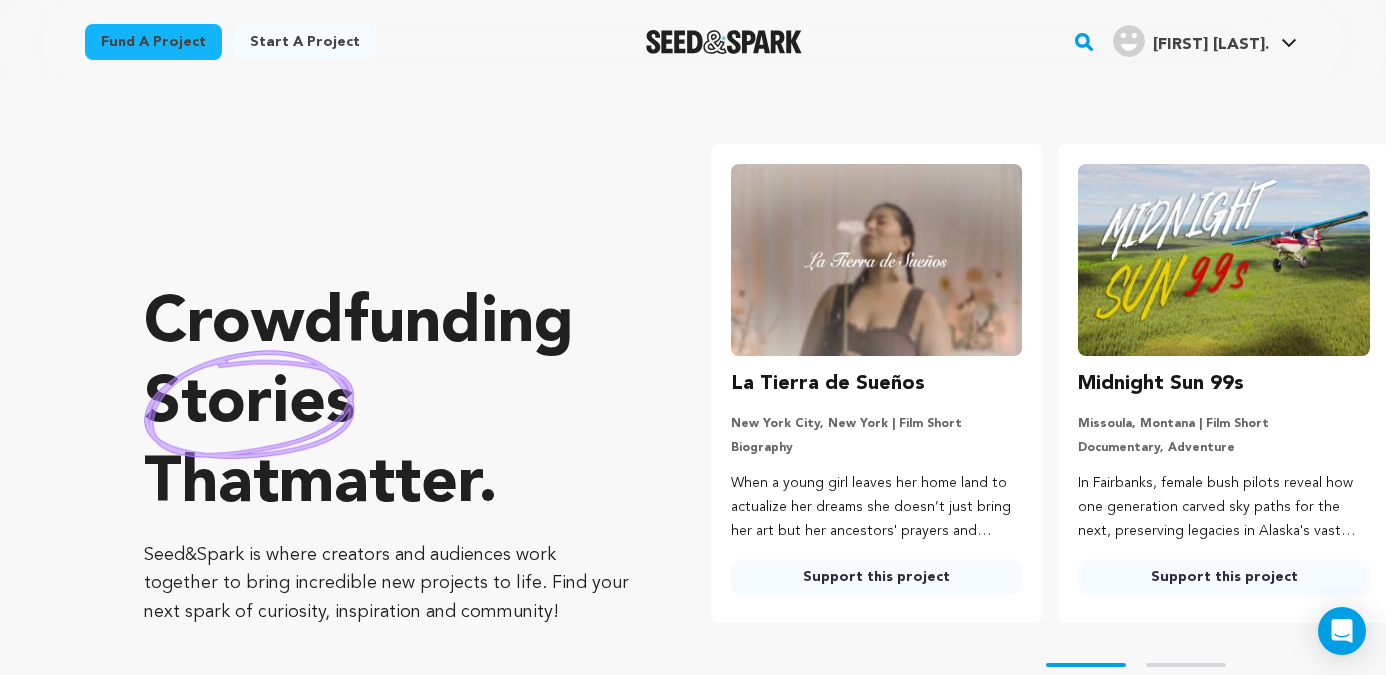 scroll, scrollTop: 0, scrollLeft: 0, axis: both 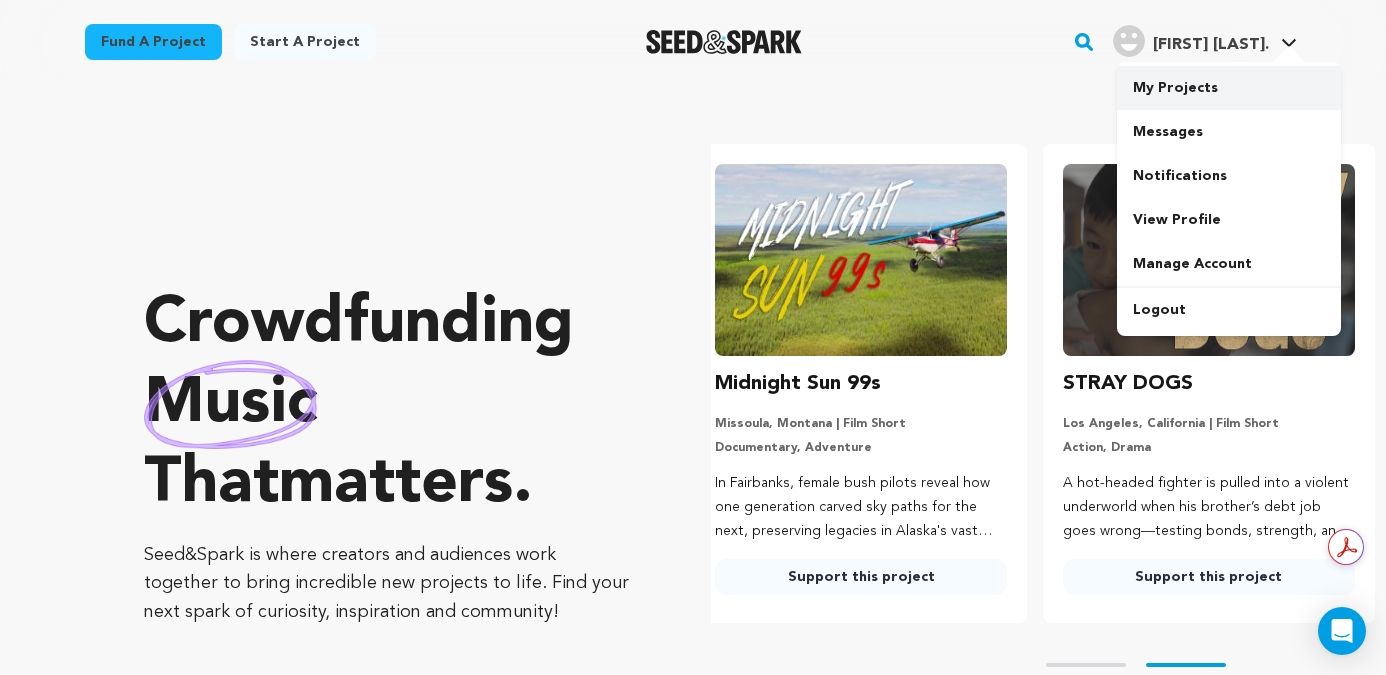click on "My Projects" at bounding box center [1229, 88] 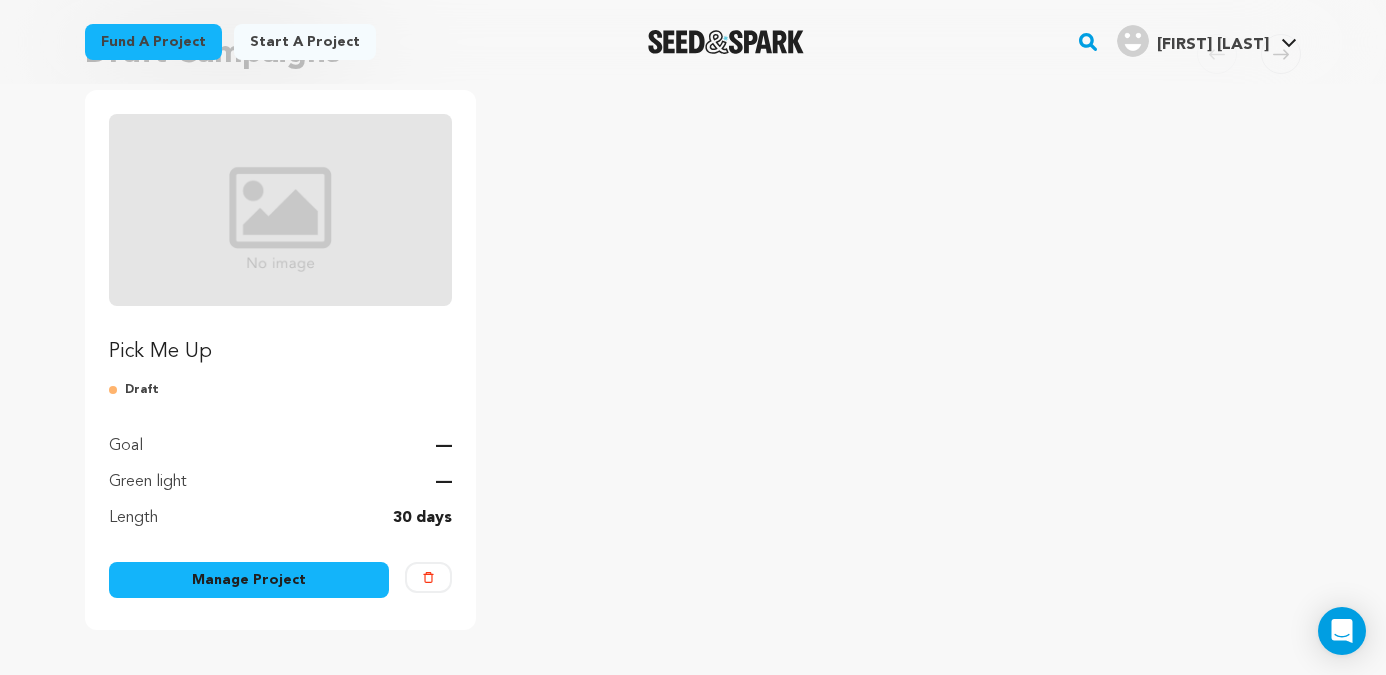 scroll, scrollTop: 243, scrollLeft: 0, axis: vertical 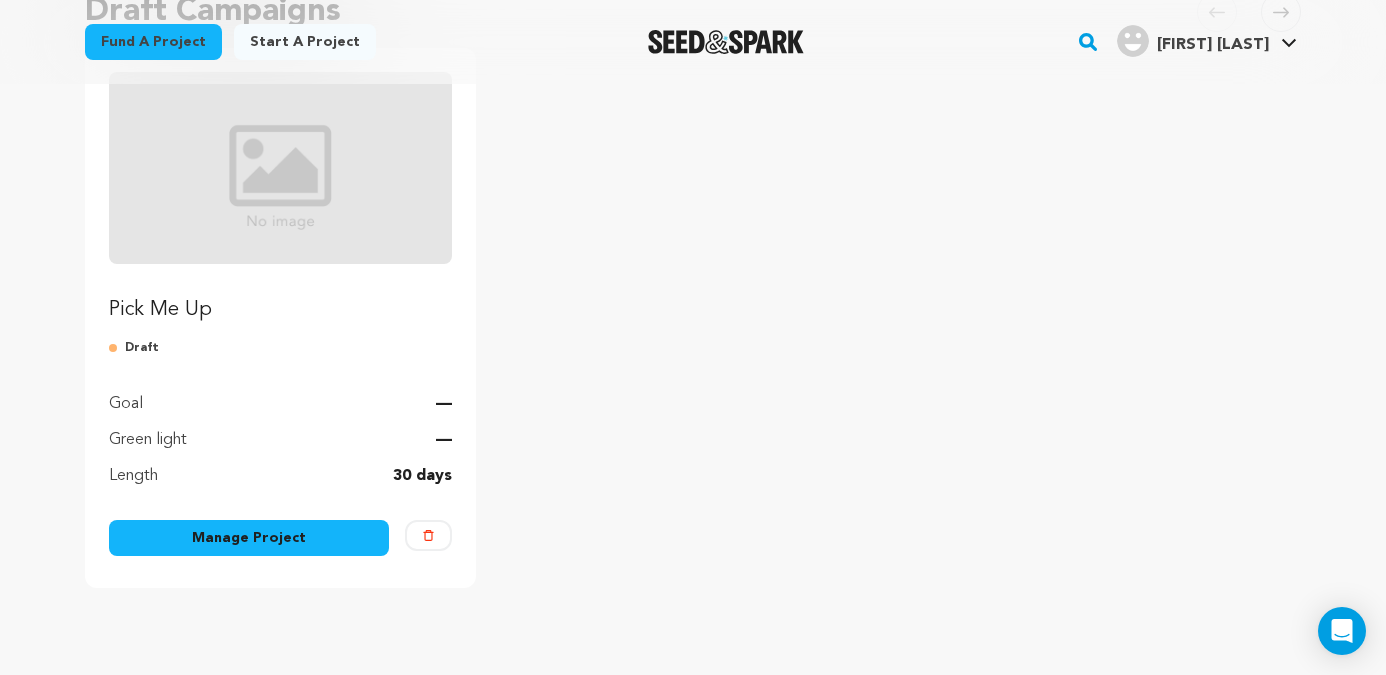 click on "Manage Project" at bounding box center [249, 538] 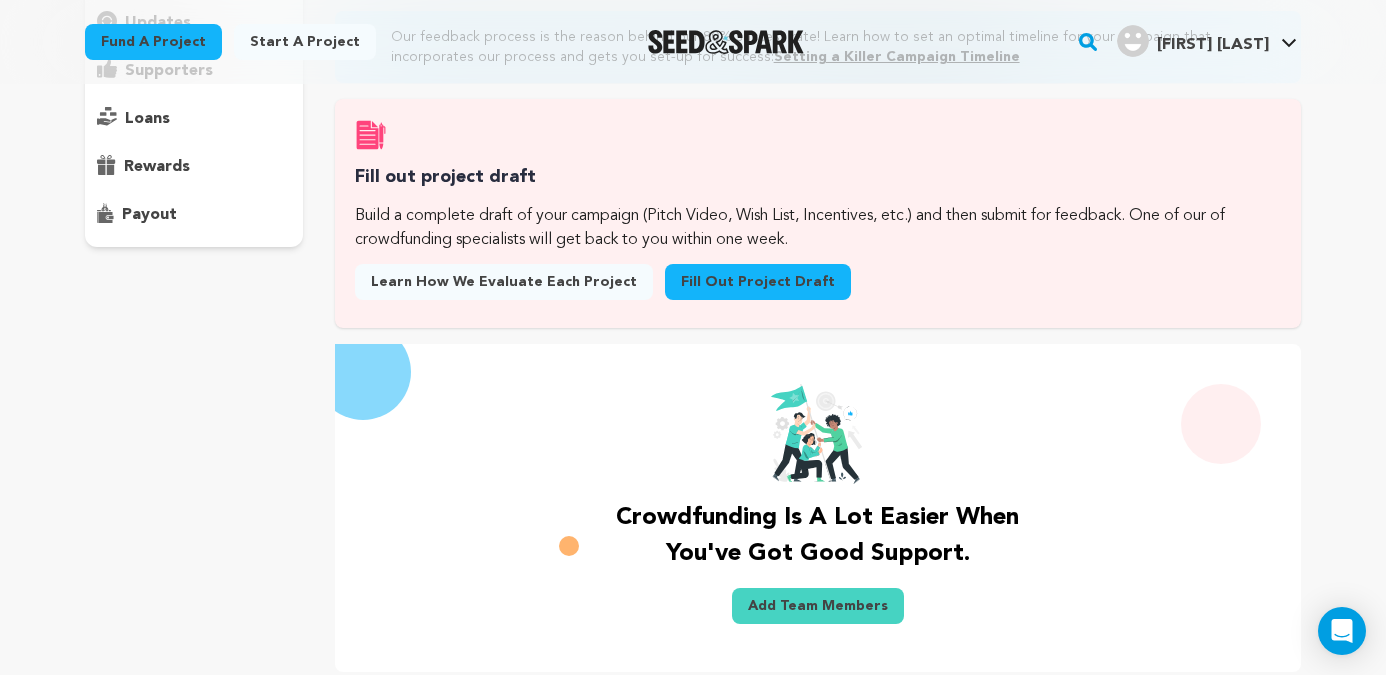 scroll, scrollTop: 37, scrollLeft: 0, axis: vertical 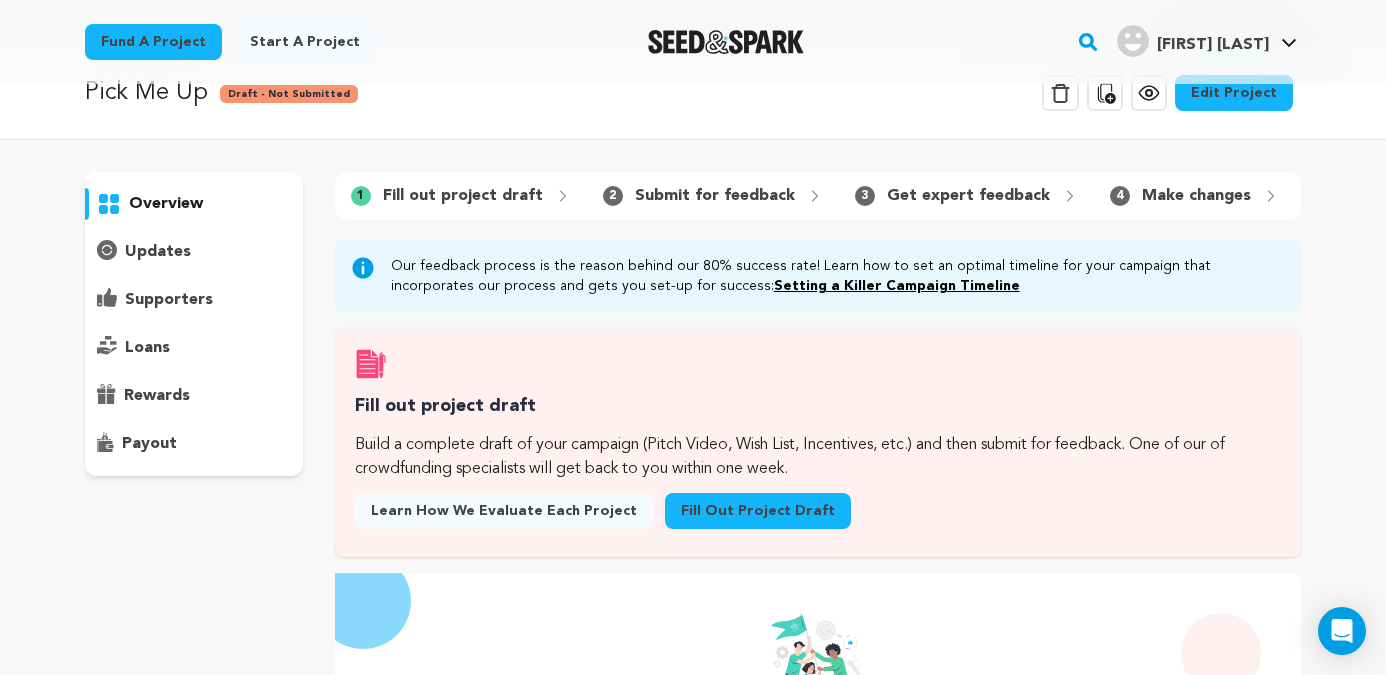 click on "Fill out project draft" at bounding box center [758, 511] 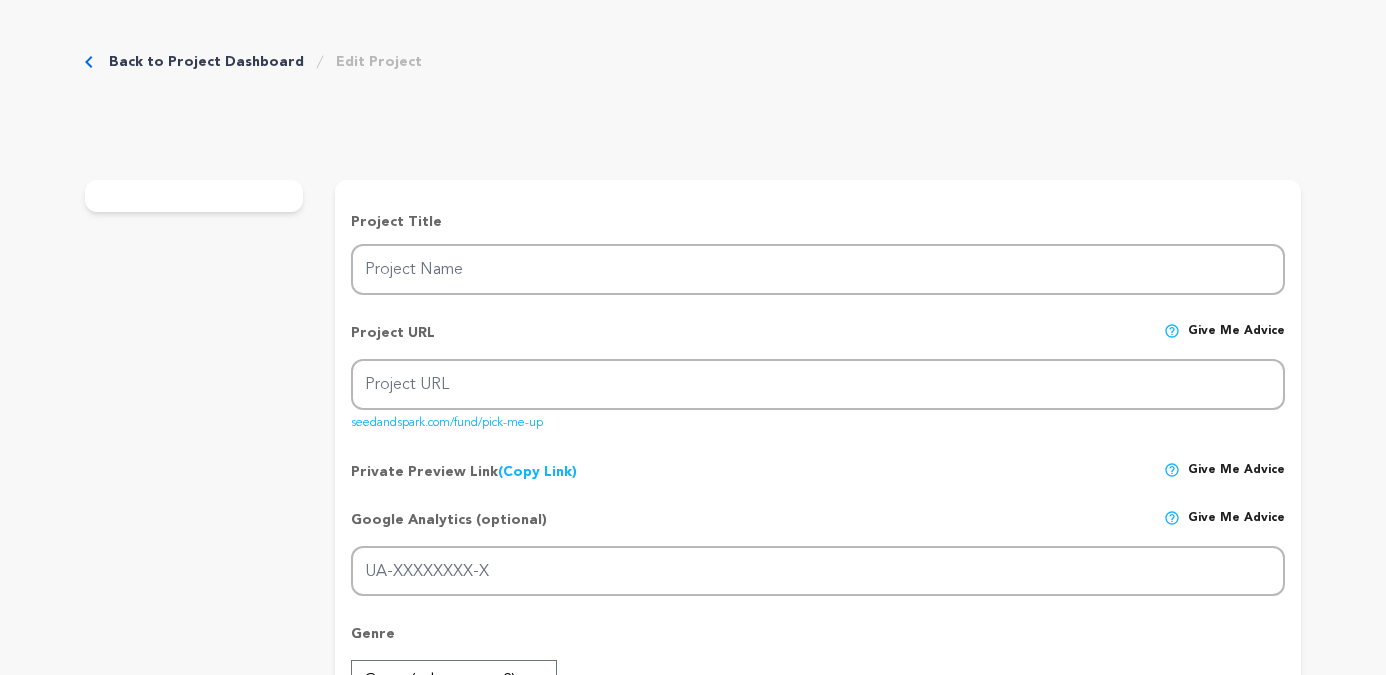 scroll, scrollTop: 0, scrollLeft: 0, axis: both 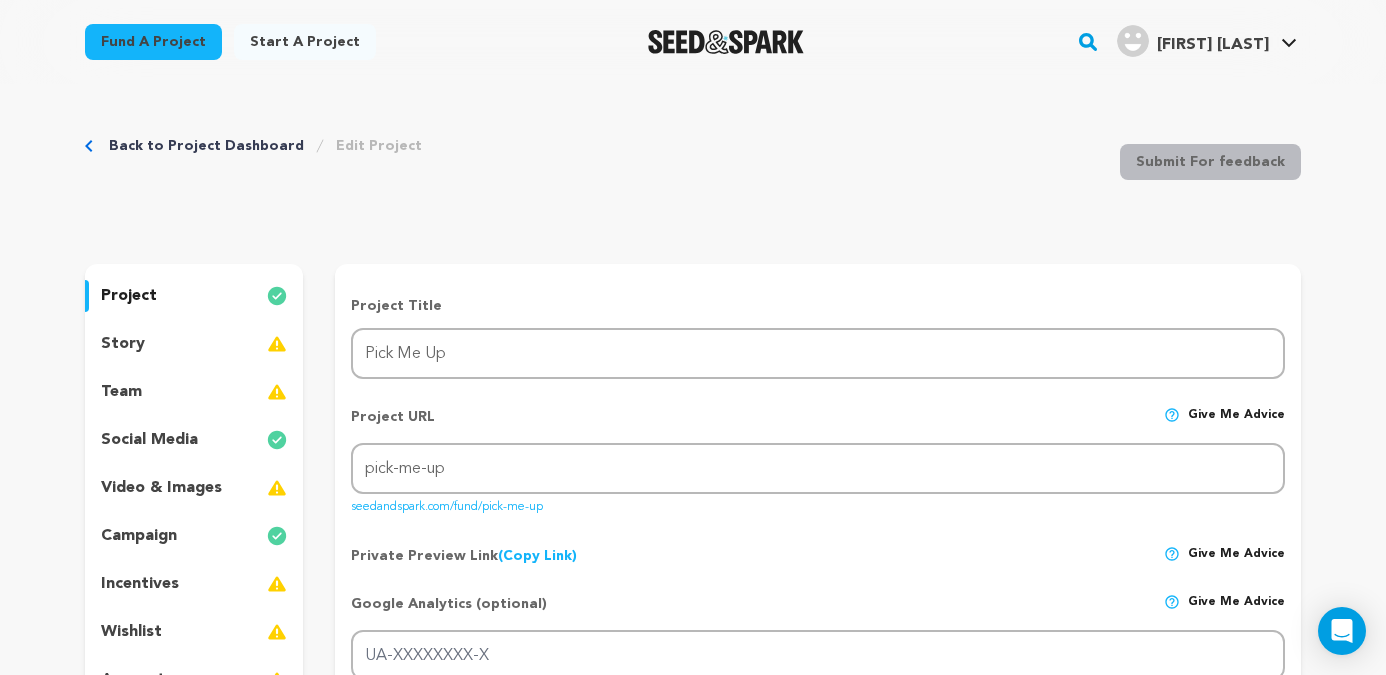 drag, startPoint x: 563, startPoint y: 507, endPoint x: 348, endPoint y: 503, distance: 215.0372 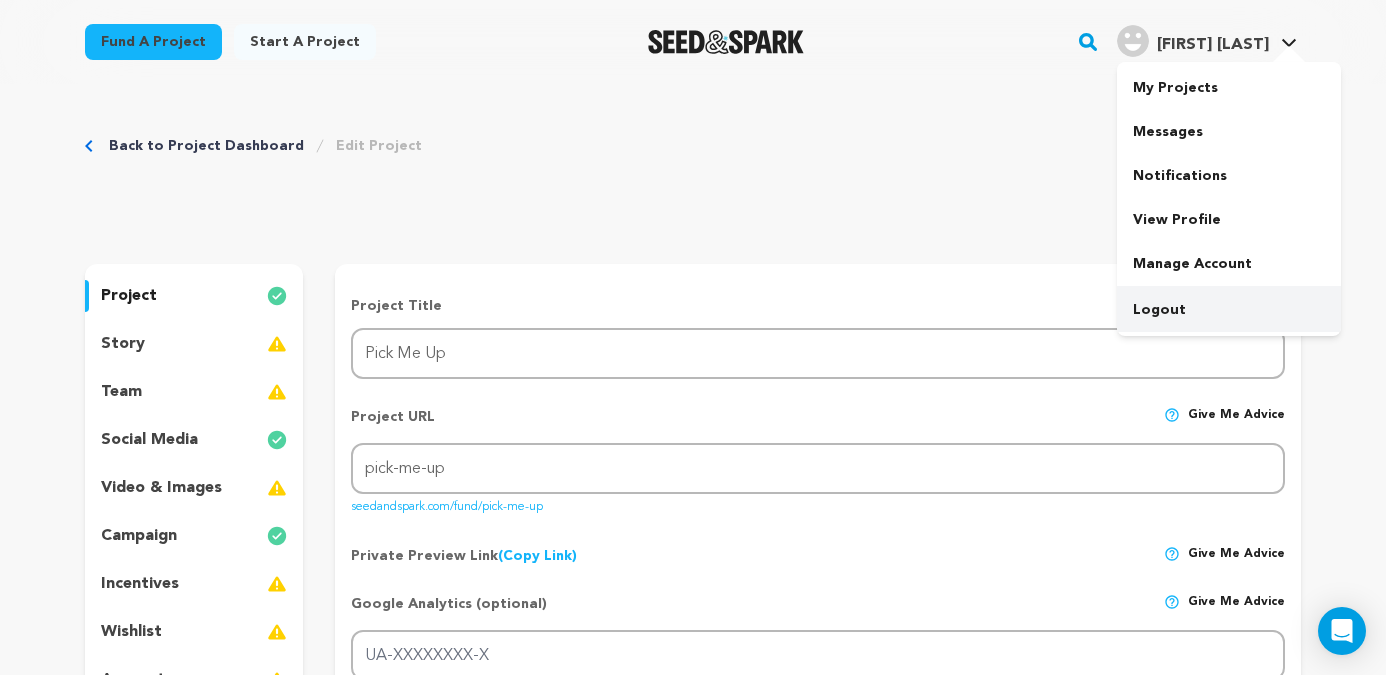 click on "Fund a project
Start a project
Search" at bounding box center (693, 1674) 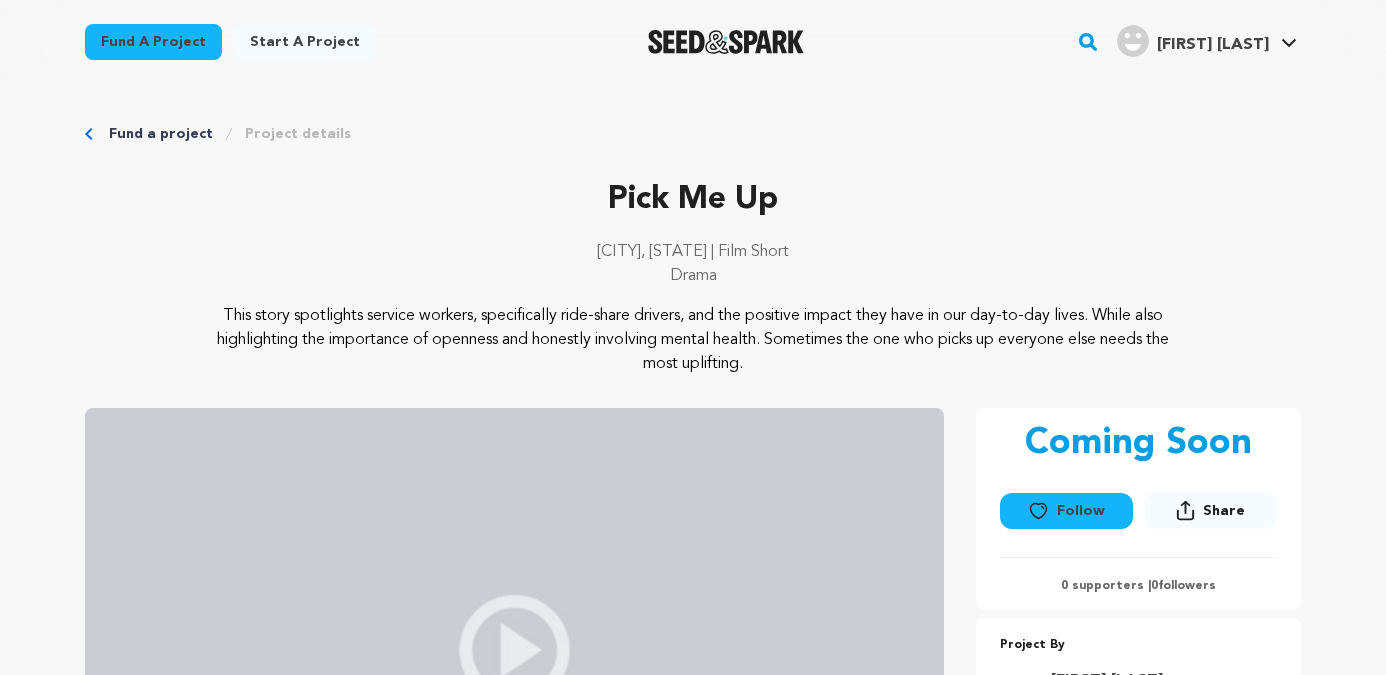 scroll, scrollTop: 0, scrollLeft: 0, axis: both 